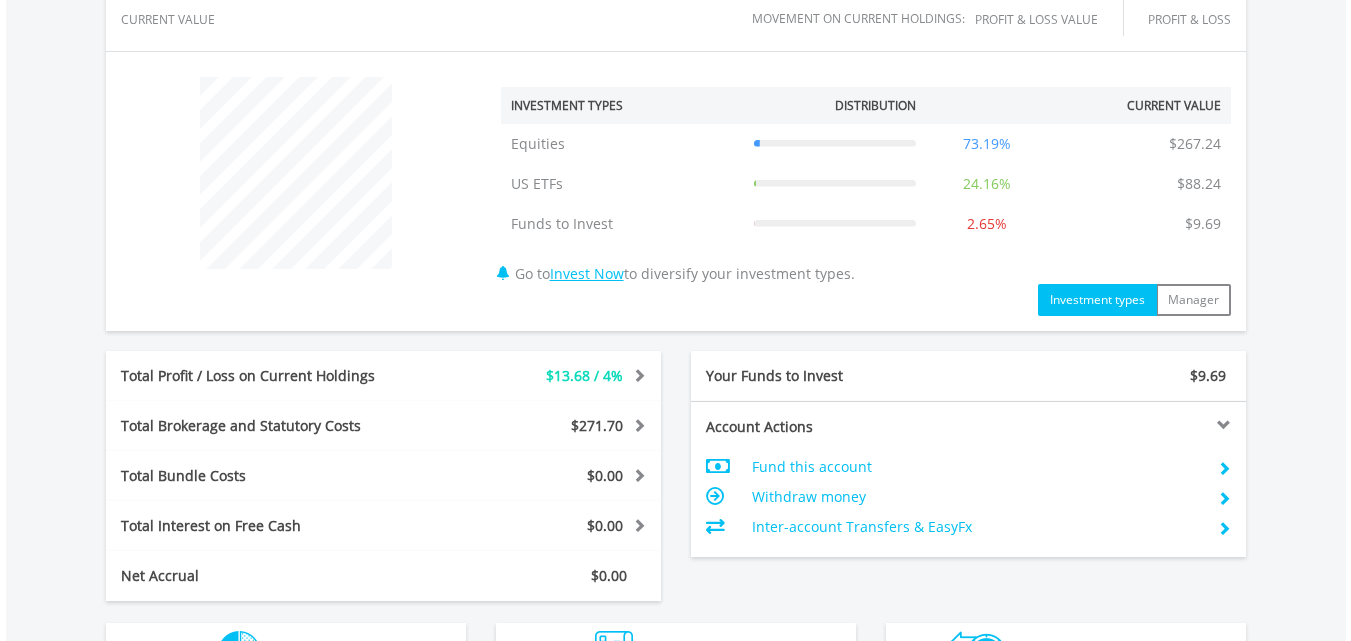 scroll, scrollTop: 1072, scrollLeft: 0, axis: vertical 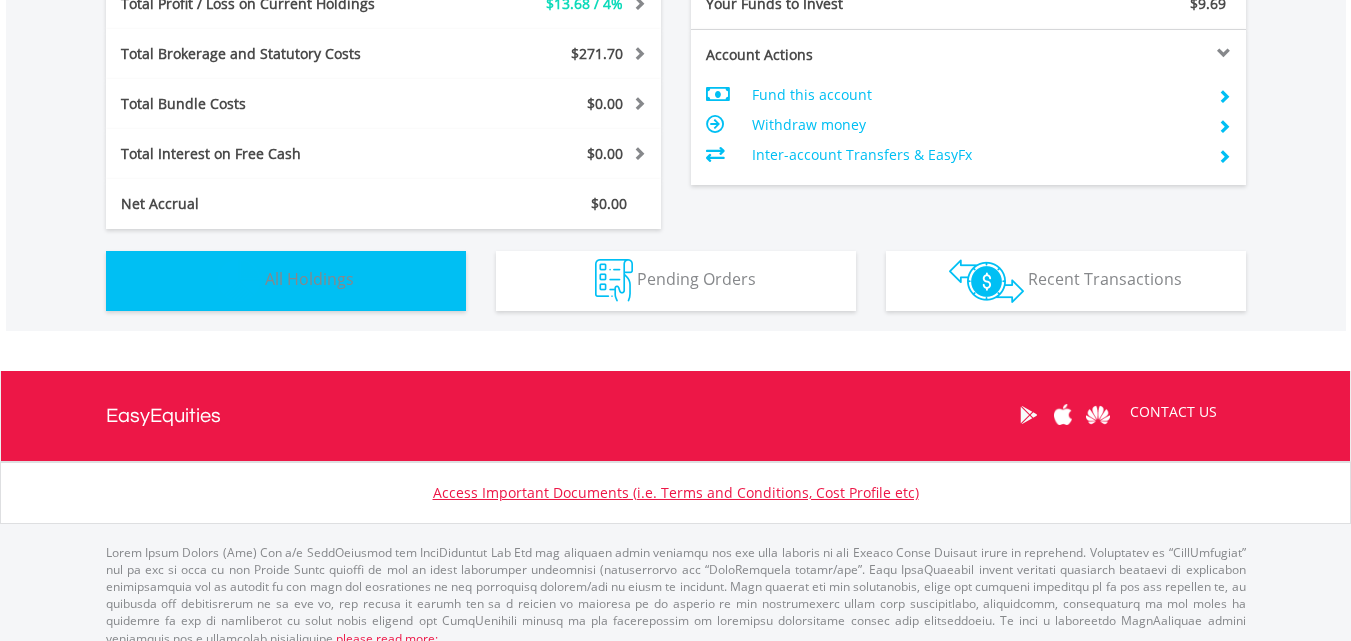 click on "Holdings
All Holdings" at bounding box center [286, 281] 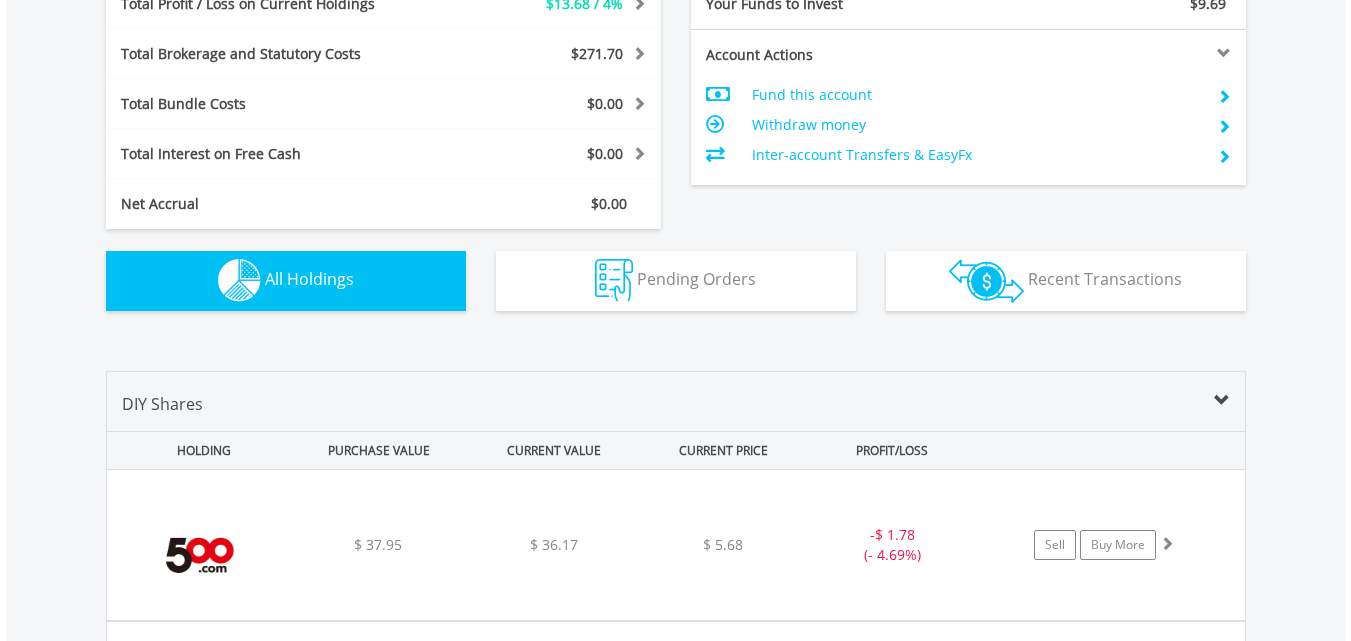scroll, scrollTop: 1443, scrollLeft: 0, axis: vertical 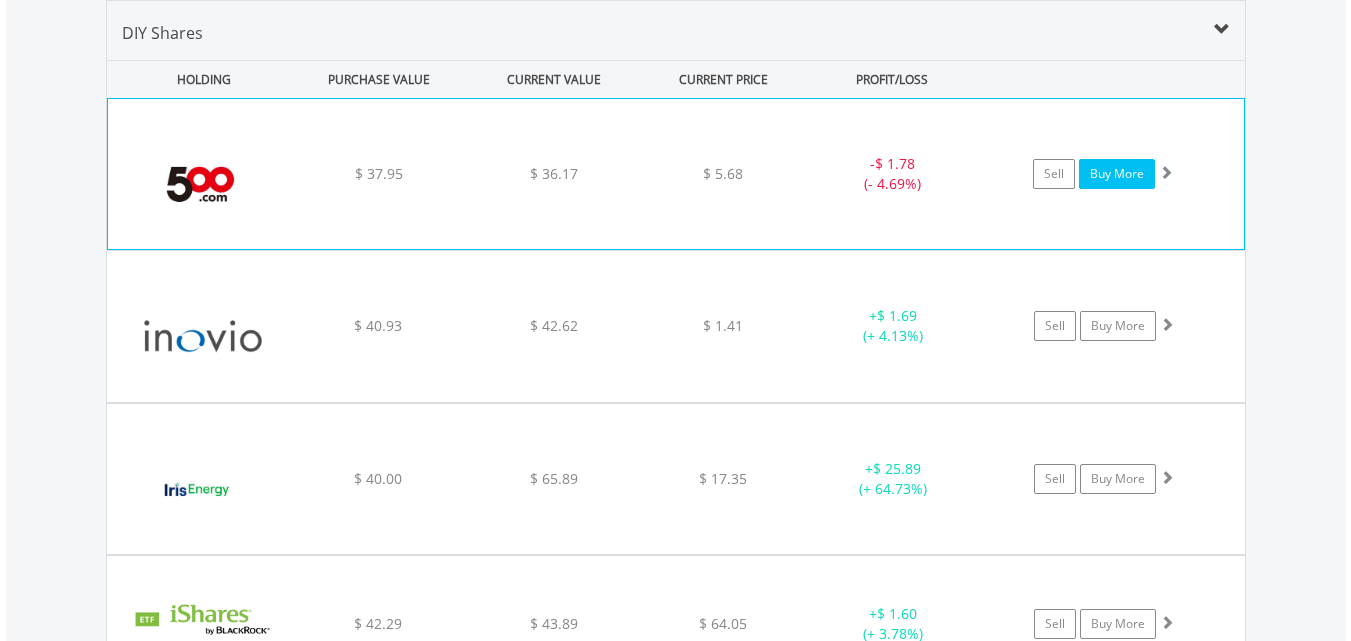 click on "Buy More" at bounding box center [1117, 174] 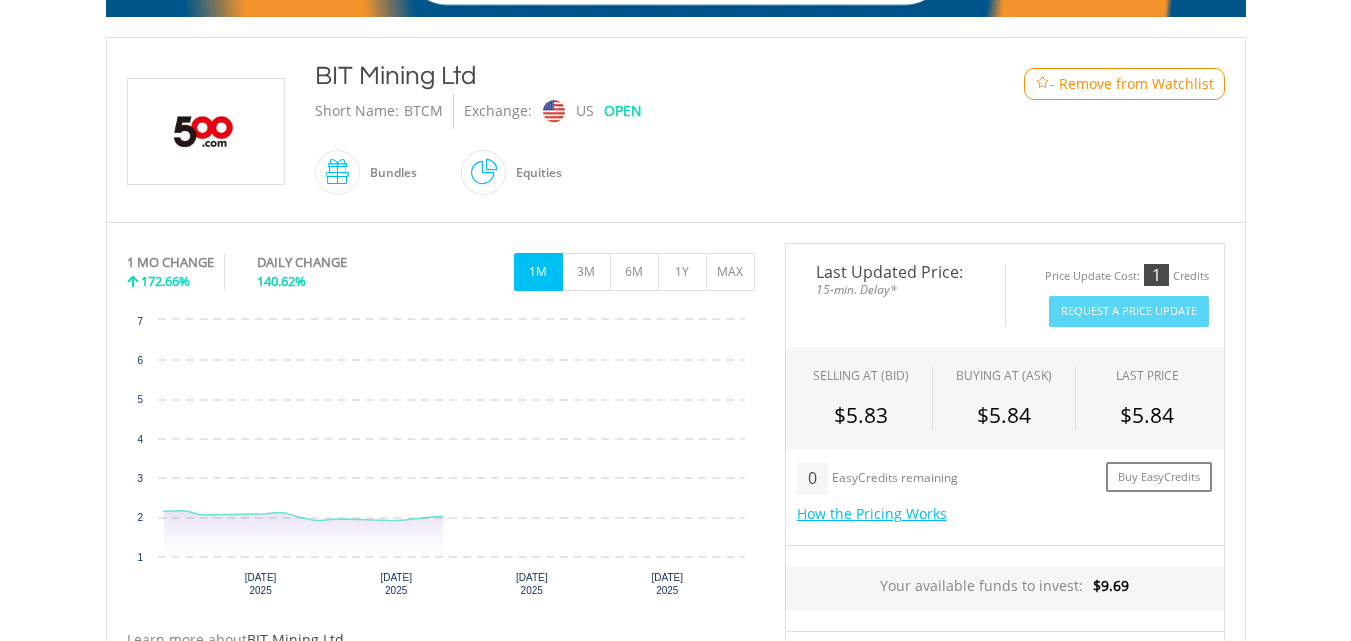 scroll, scrollTop: 800, scrollLeft: 0, axis: vertical 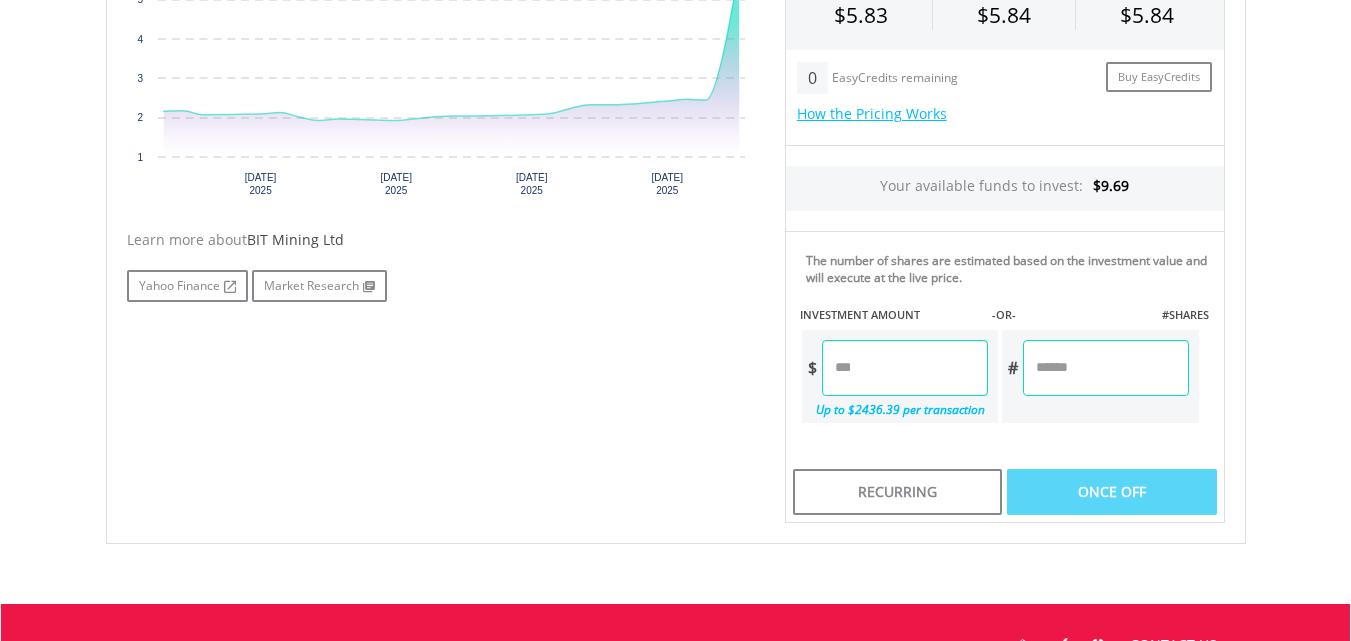 click at bounding box center (905, 368) 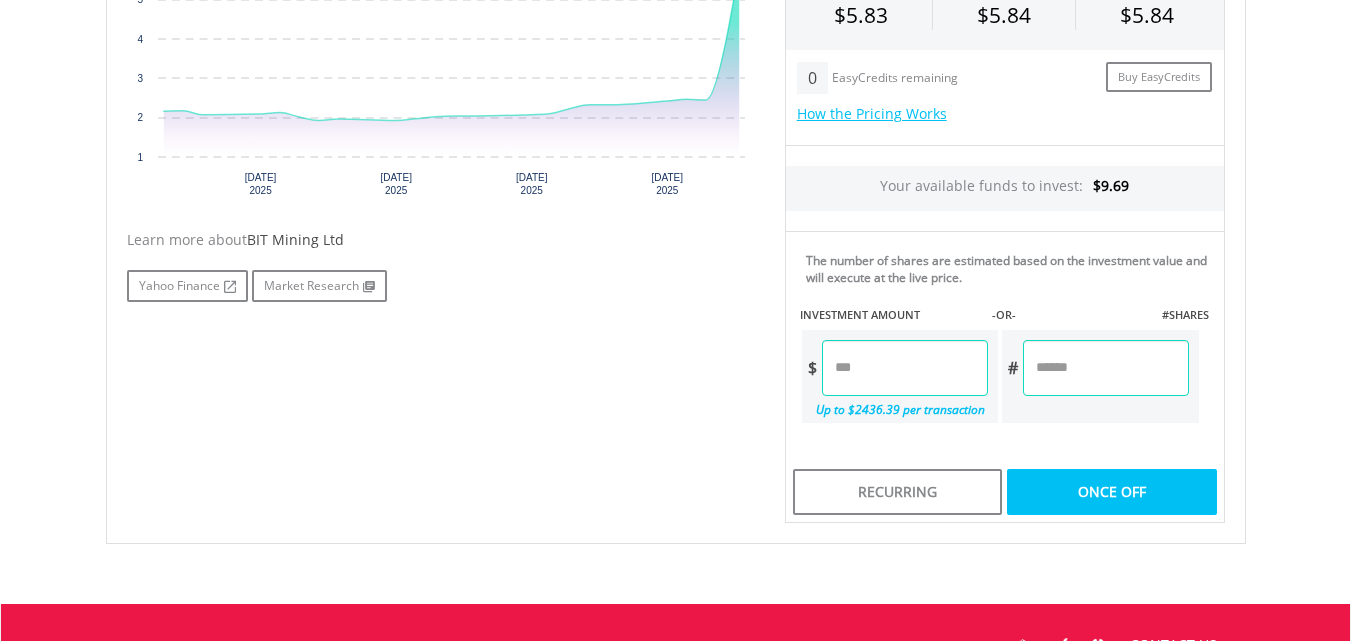 click on "Last Updated Price:
15-min. Delay*
Price Update Cost:
1
Credits
Request A Price Update
Request Update
SELLING AT (BID)
BUYING AT                     (ASK)
LAST PRICE
$5.83
$5.84
$5.84
0
$" at bounding box center [1005, 183] 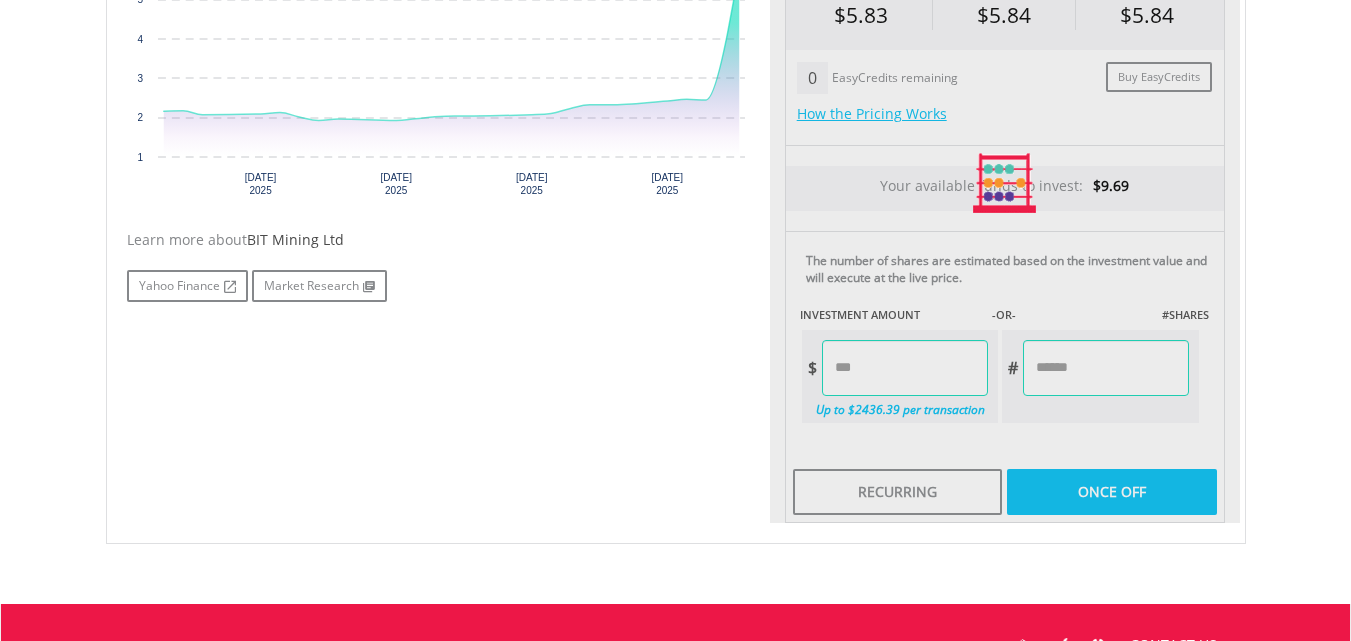 type on "****" 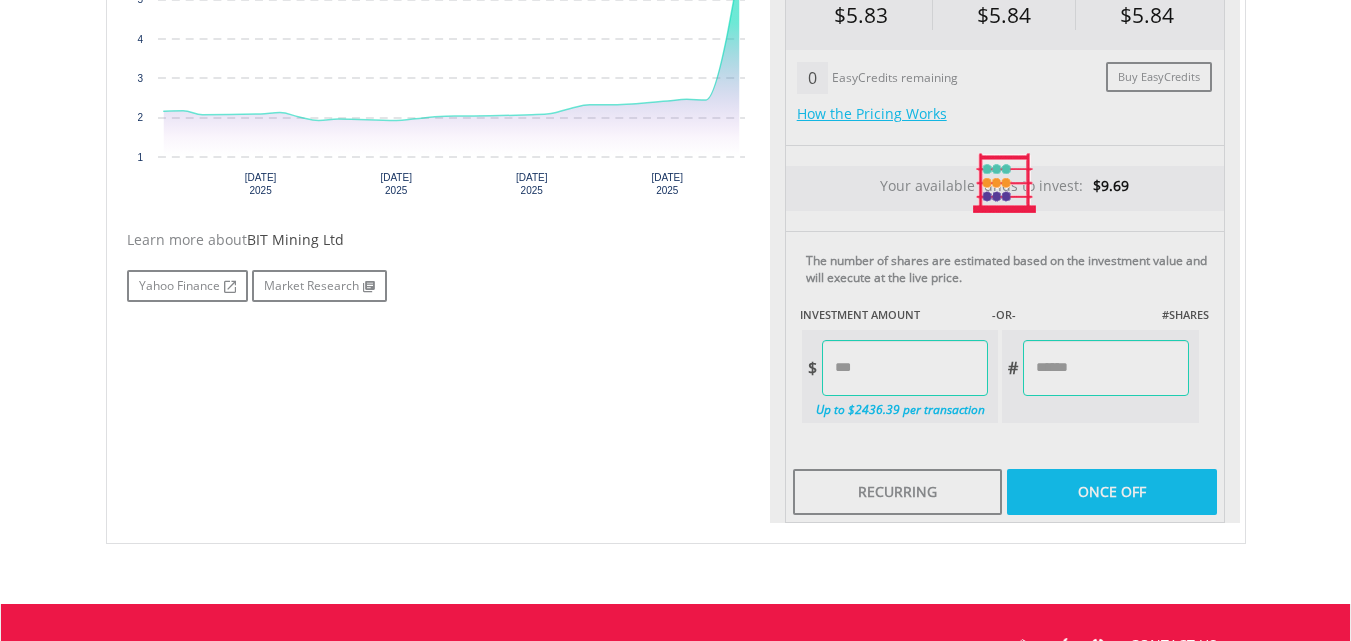 type on "*****" 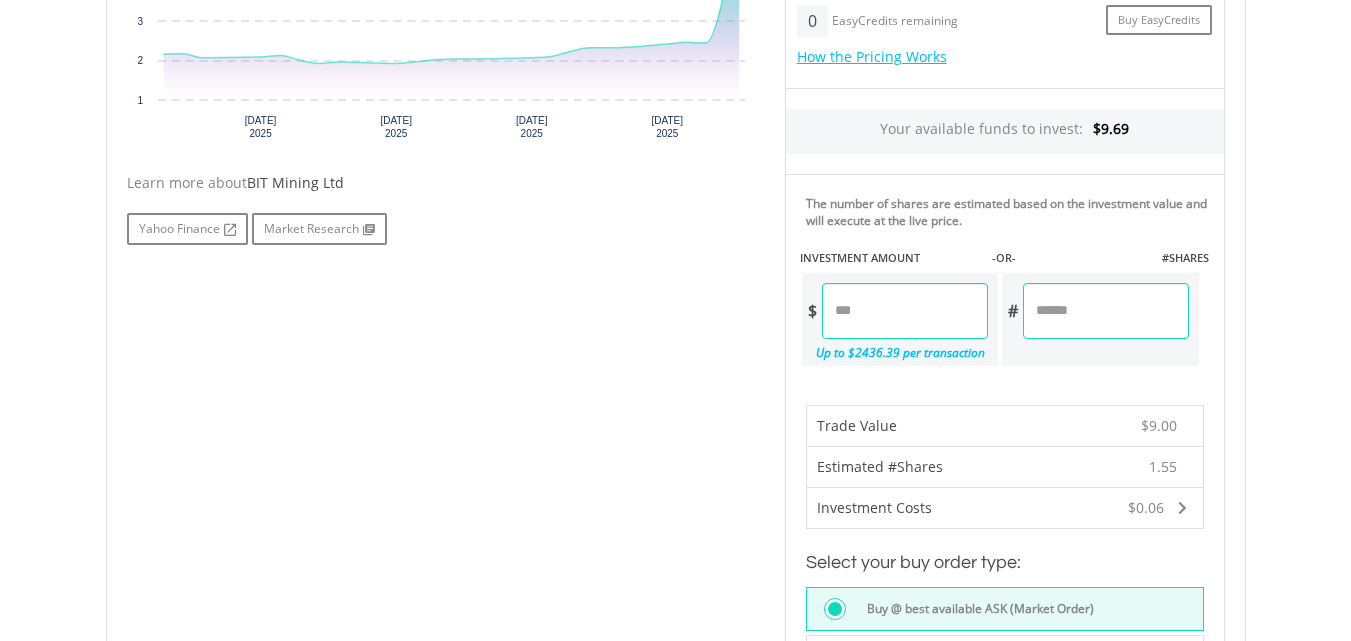 scroll, scrollTop: 800, scrollLeft: 0, axis: vertical 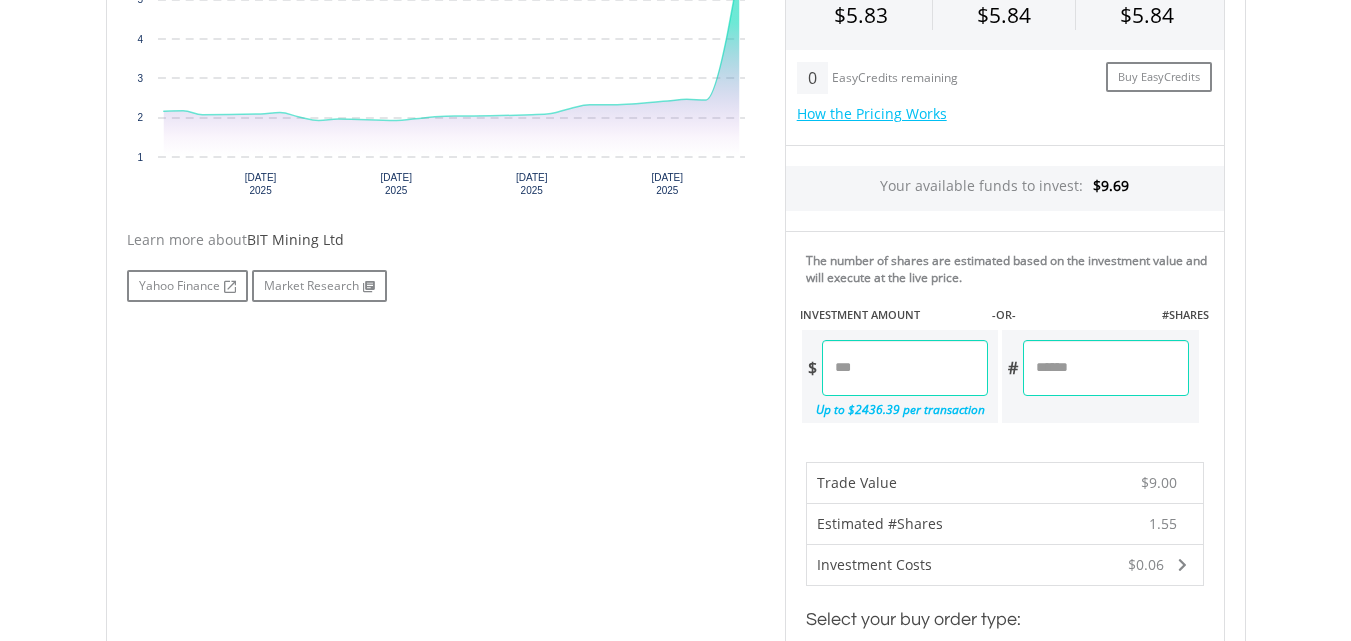 click on "****" at bounding box center (905, 368) 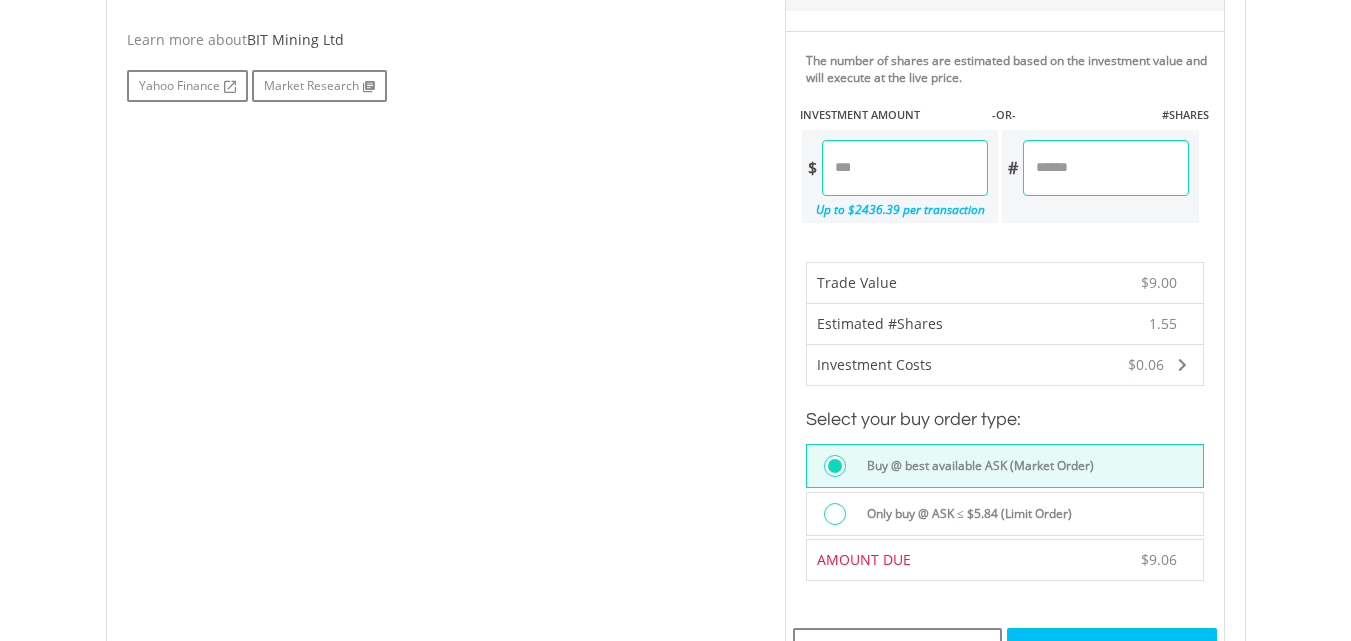 scroll, scrollTop: 900, scrollLeft: 0, axis: vertical 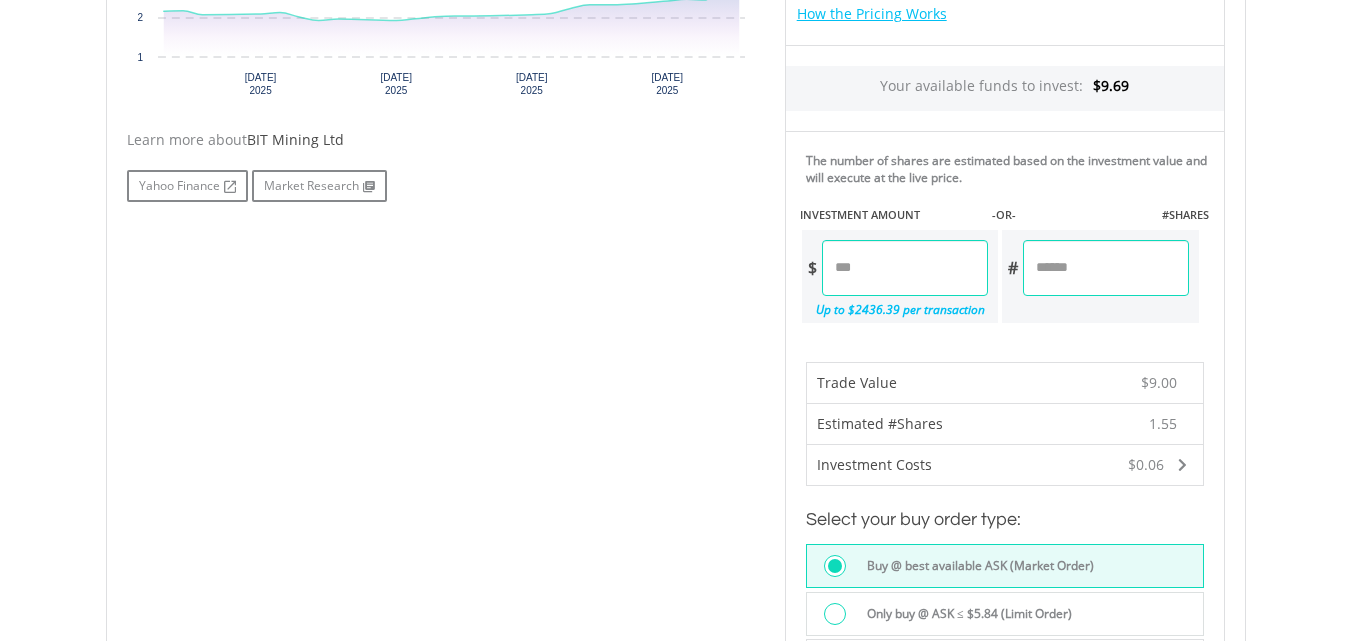 click on "No chart available.
1 MO CHANGE
172.66%
DAILY CHANGE
140.62%
1M
3M
6M
1Y
MAX
Chart 16 Jun" at bounding box center [676, 263] 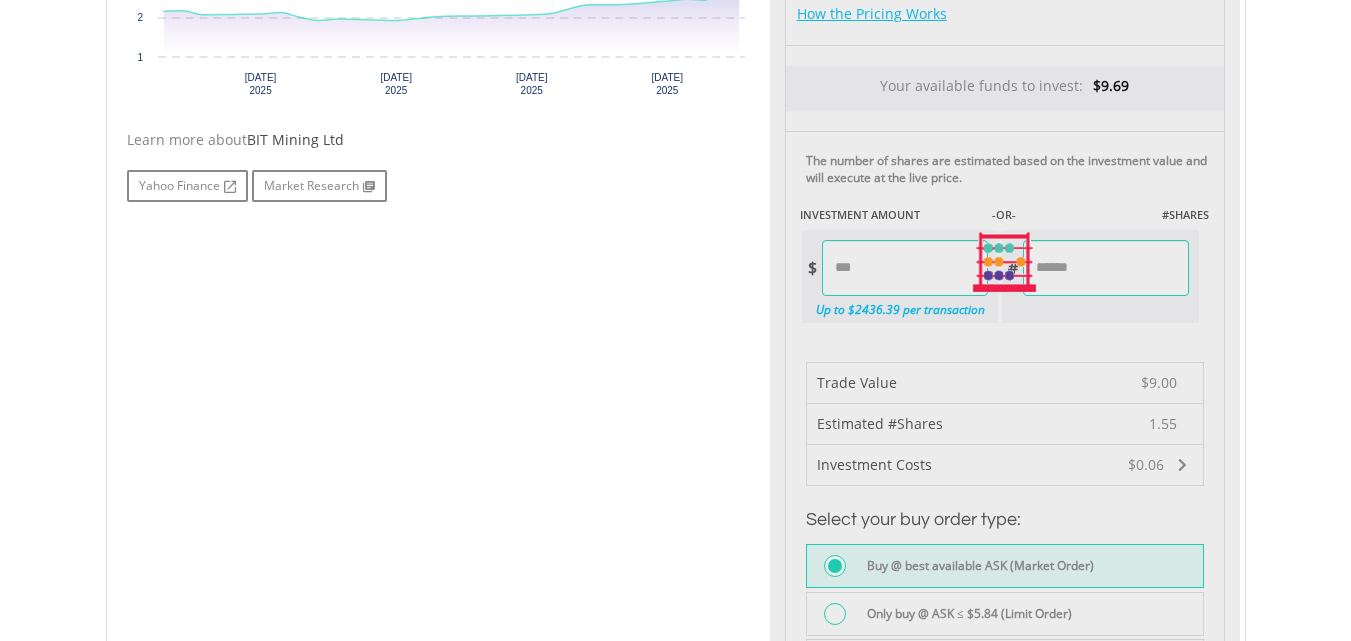 type on "****" 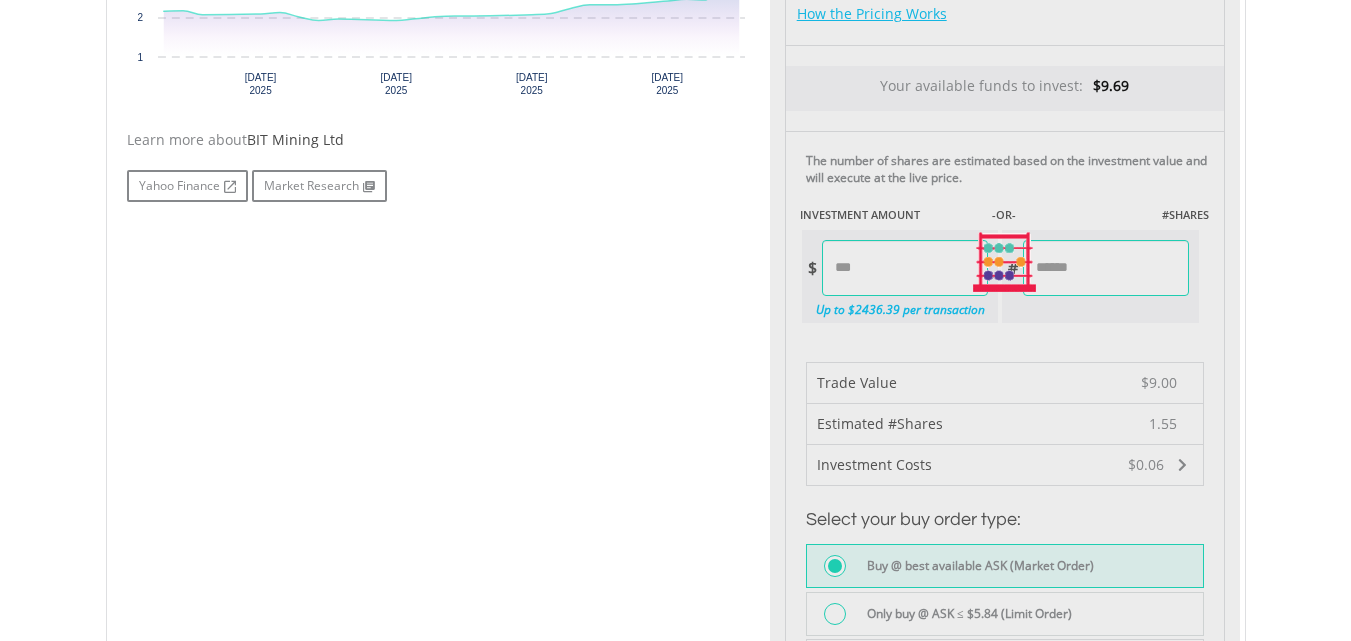 type on "******" 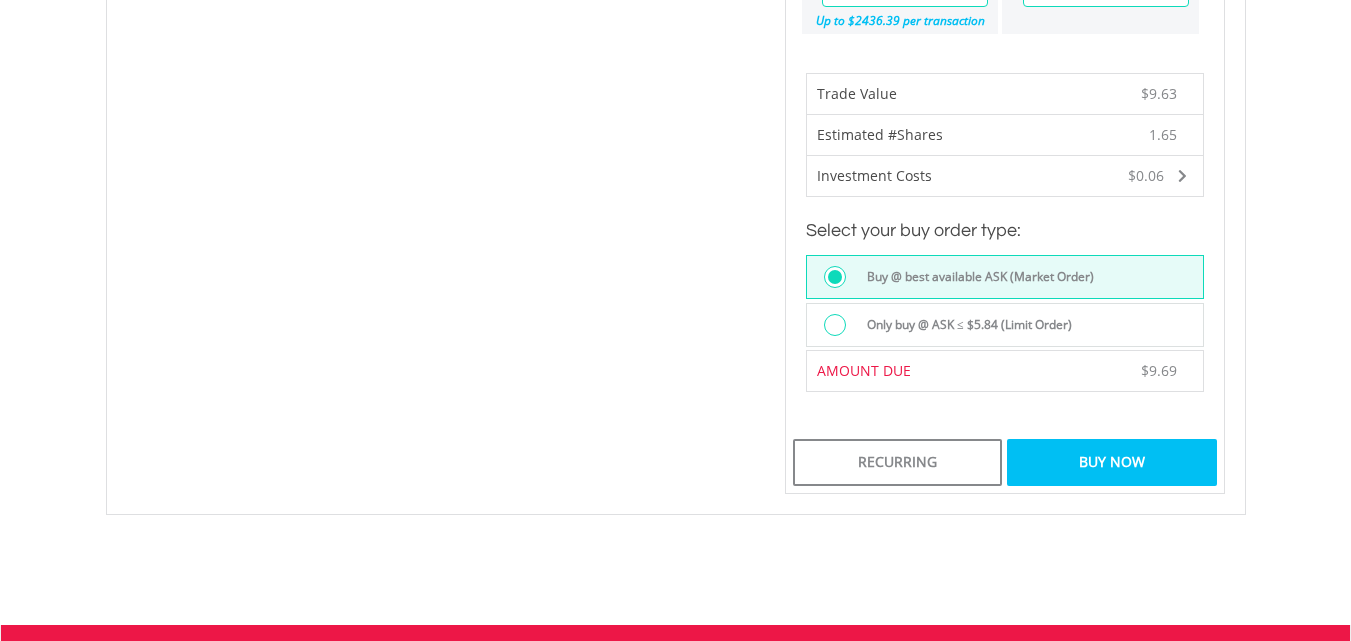scroll, scrollTop: 1200, scrollLeft: 0, axis: vertical 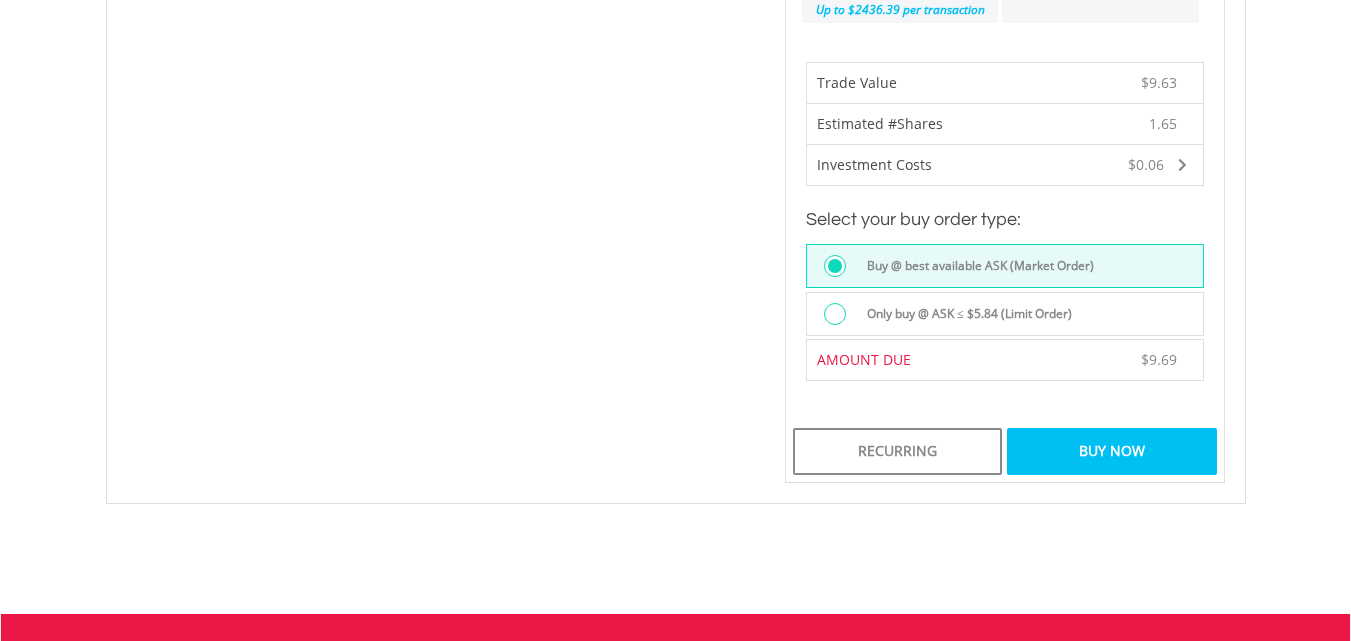 click on "Buy Now" at bounding box center [1111, 451] 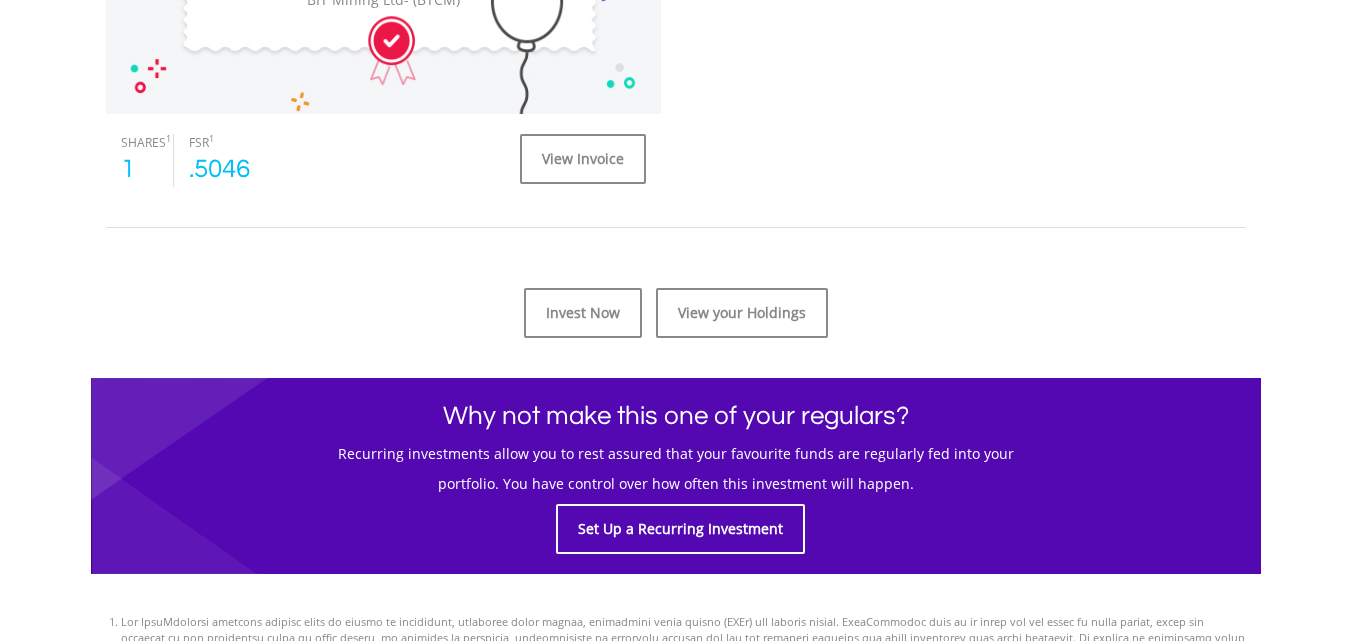 scroll, scrollTop: 900, scrollLeft: 0, axis: vertical 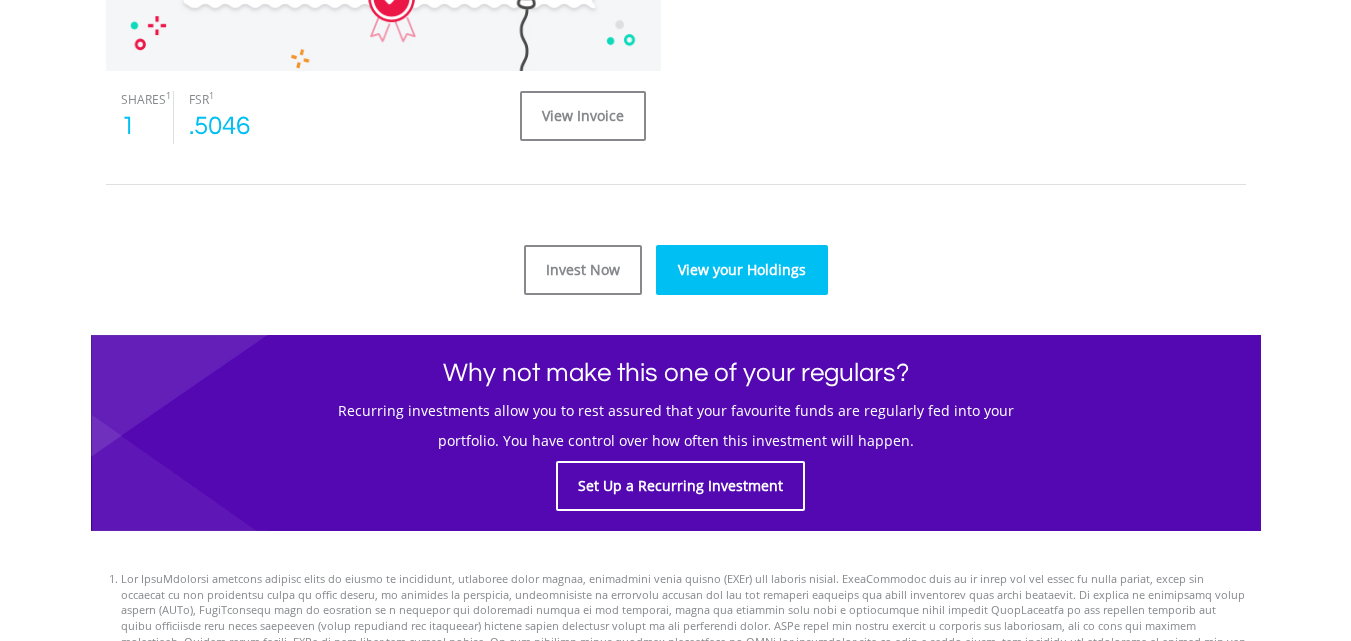 click on "View your Holdings" at bounding box center (742, 270) 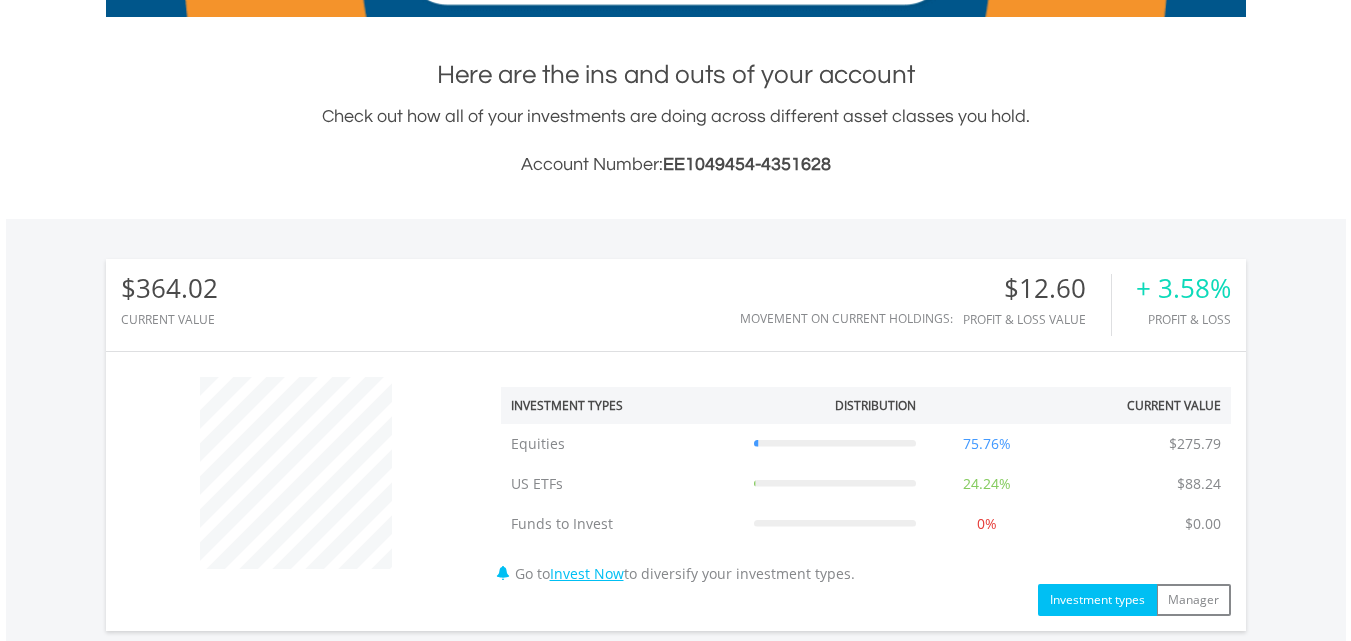 scroll, scrollTop: 779, scrollLeft: 0, axis: vertical 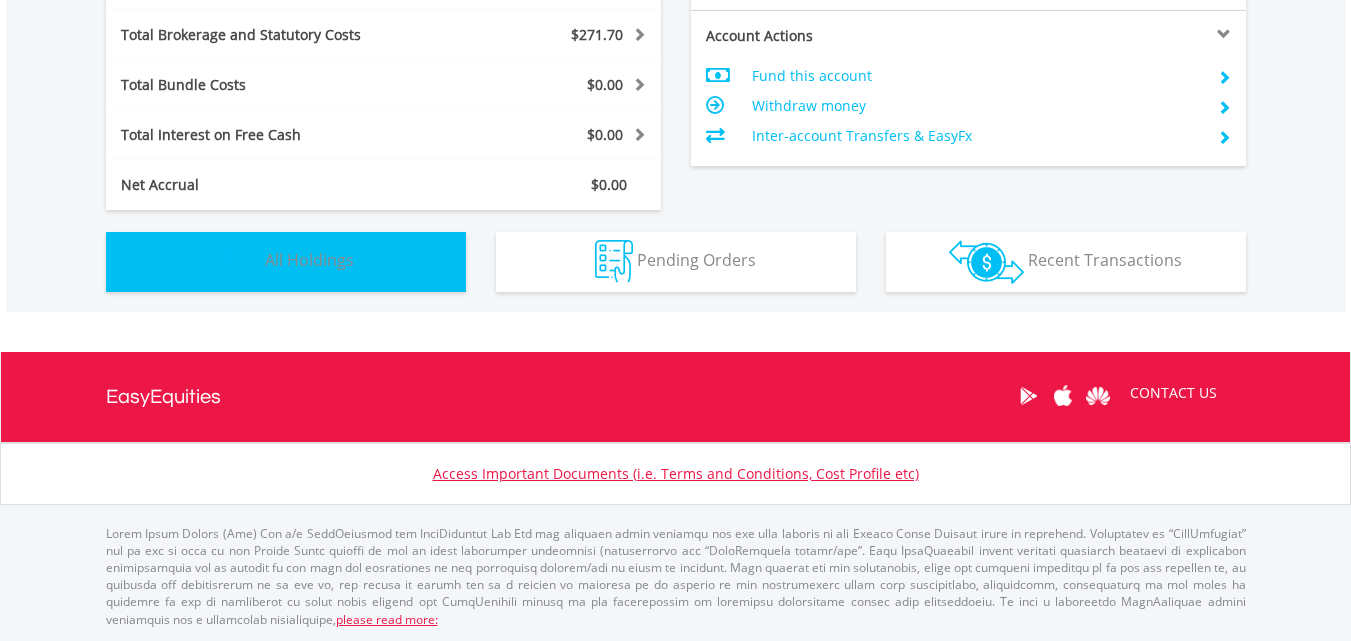 click on "Holdings
All Holdings" at bounding box center (286, 262) 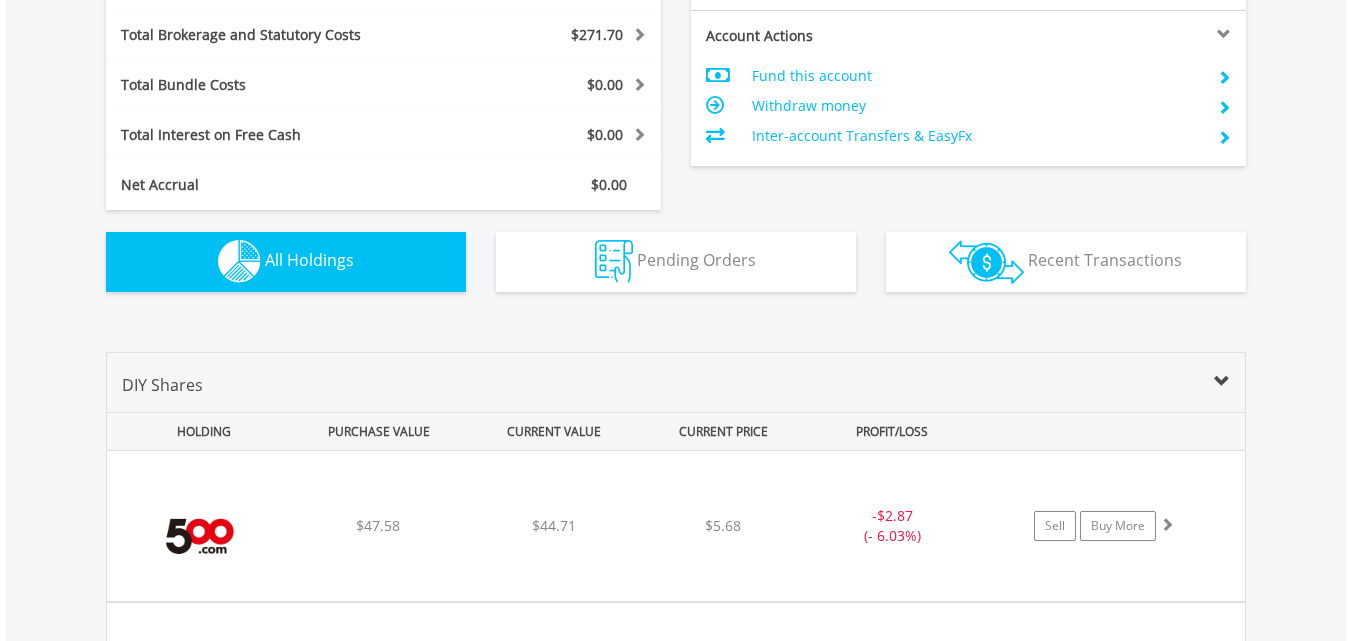 scroll, scrollTop: 1443, scrollLeft: 0, axis: vertical 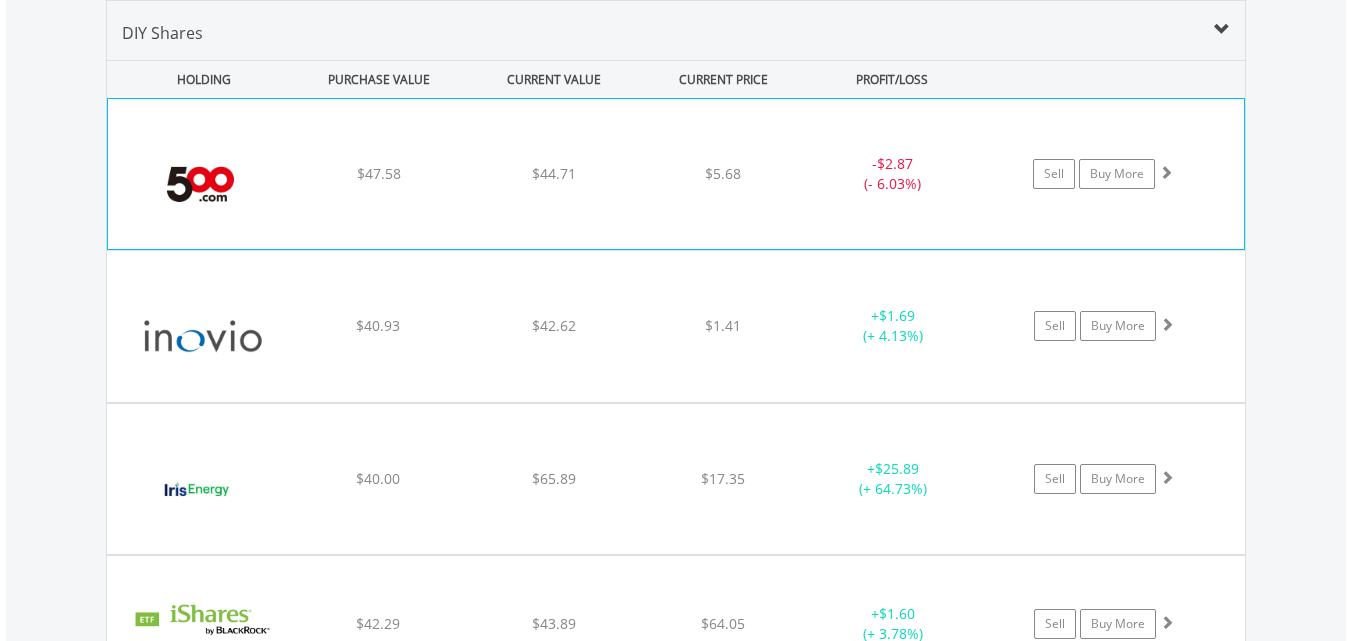 click on "﻿
BIT Mining Ltd
$47.58
$44.71
$5.68
-  $2.87 (- 6.03%)
Sell
Buy More" at bounding box center [676, 174] 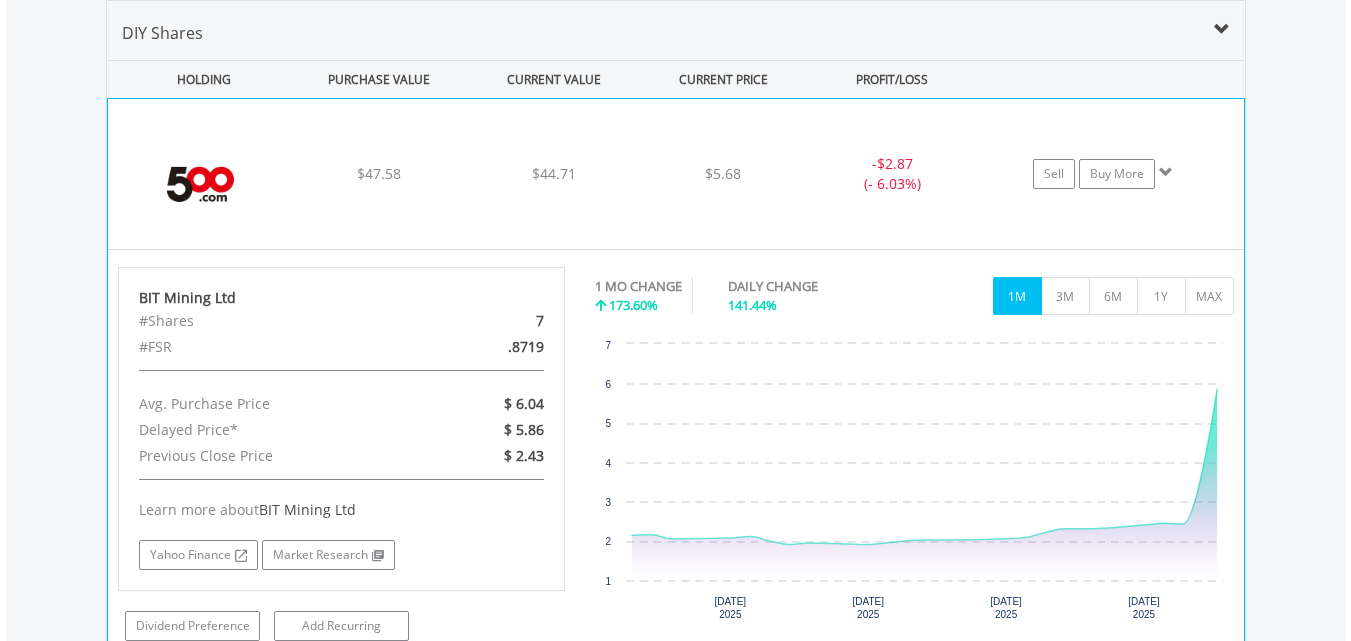 click on "$47.58" at bounding box center [379, 174] 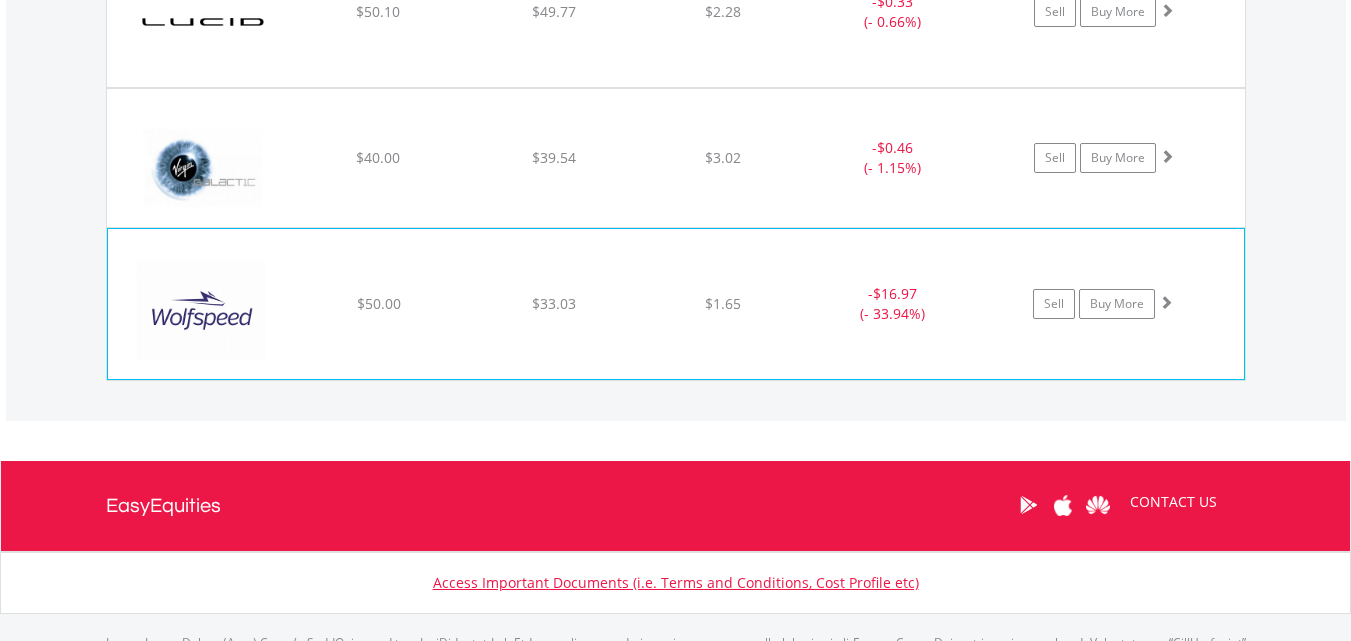 scroll, scrollTop: 2343, scrollLeft: 0, axis: vertical 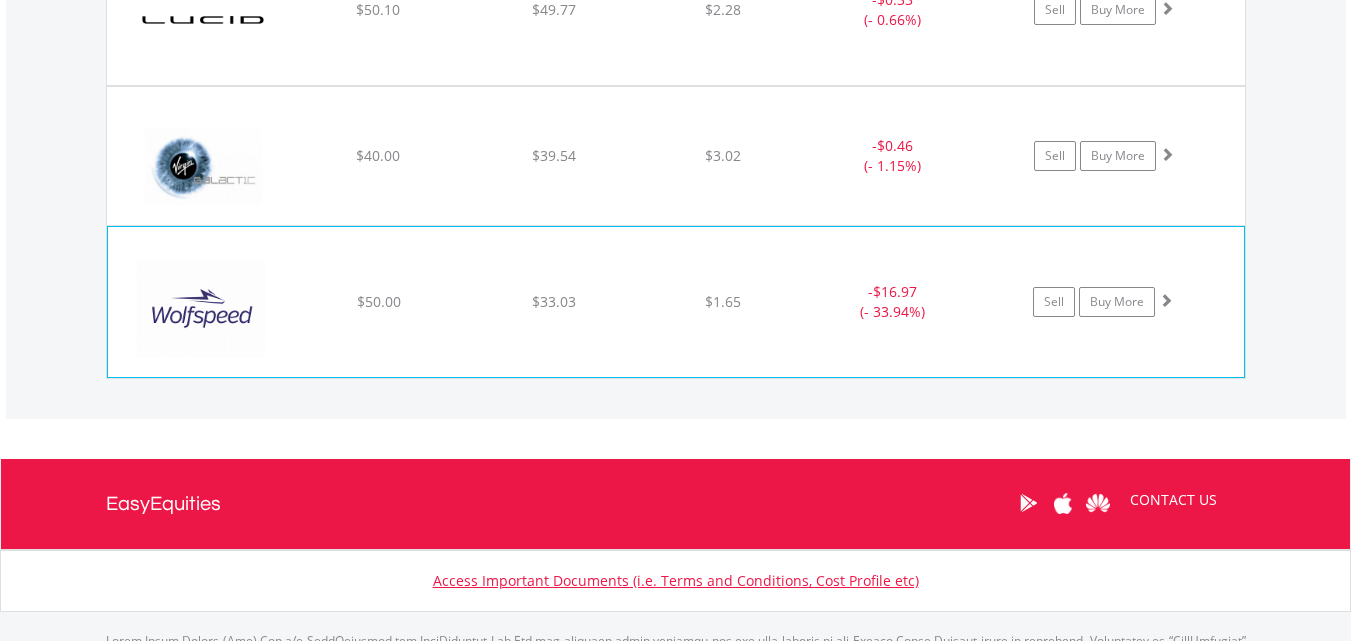 click on "$33.03" at bounding box center [554, -727] 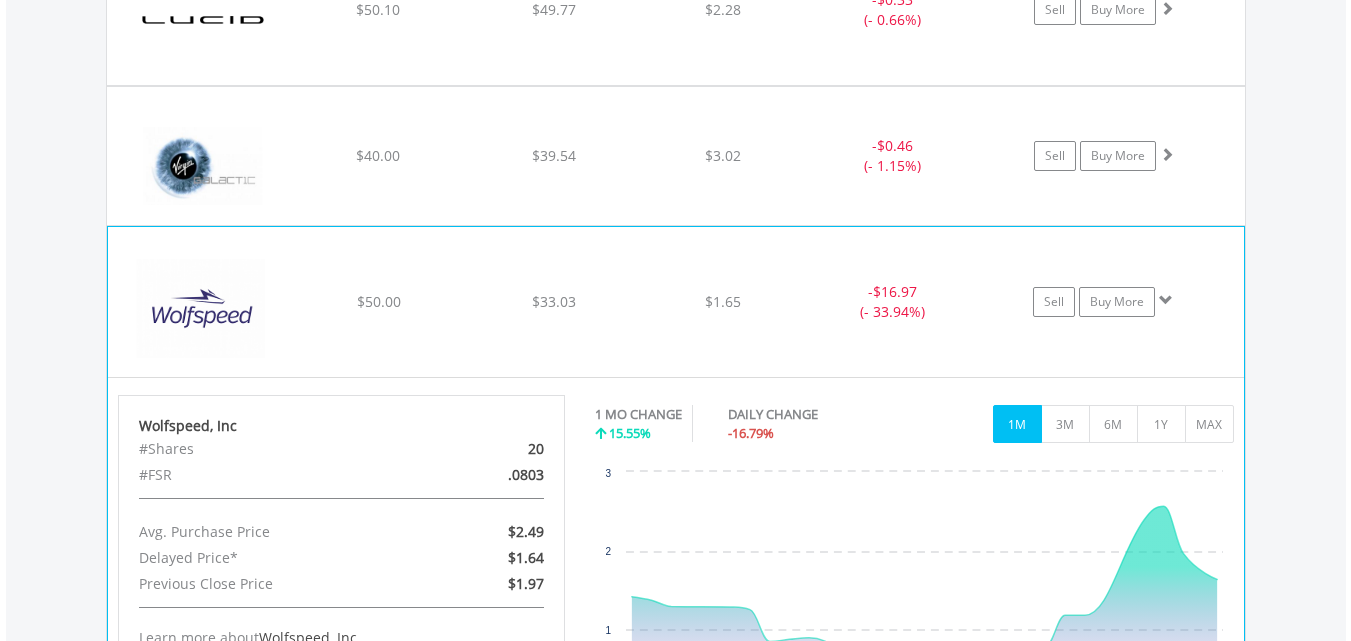 click on "$33.03" at bounding box center [554, -727] 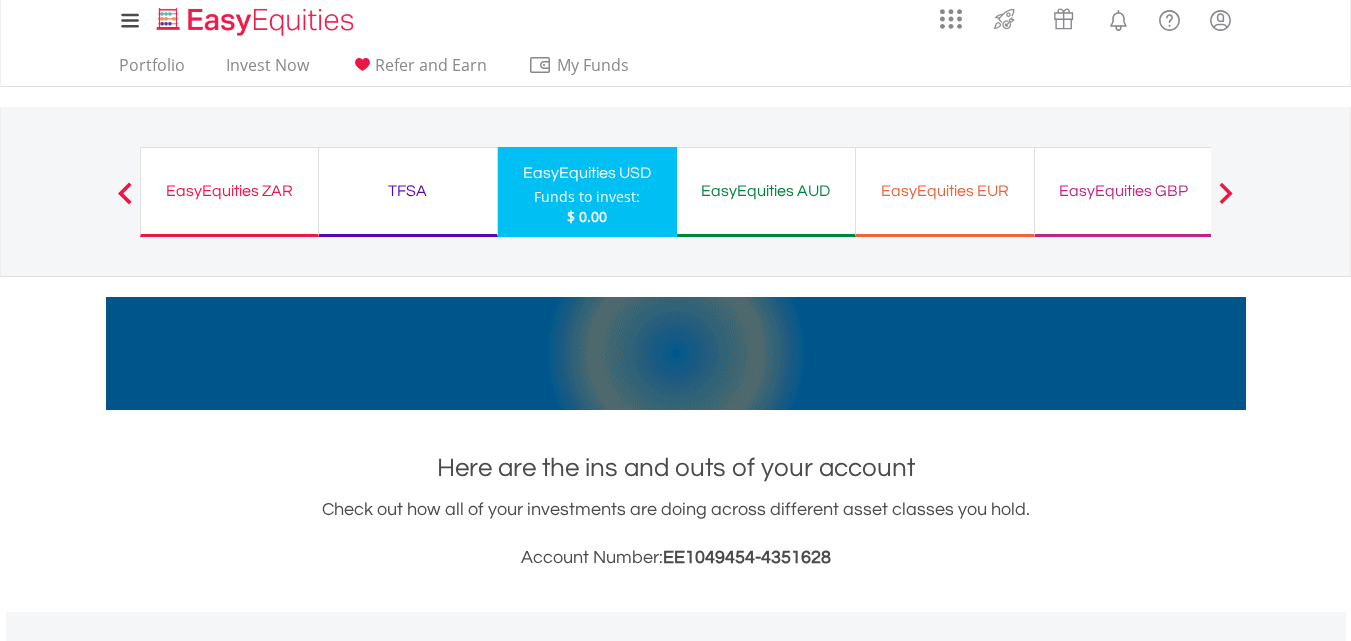 scroll, scrollTop: 0, scrollLeft: 0, axis: both 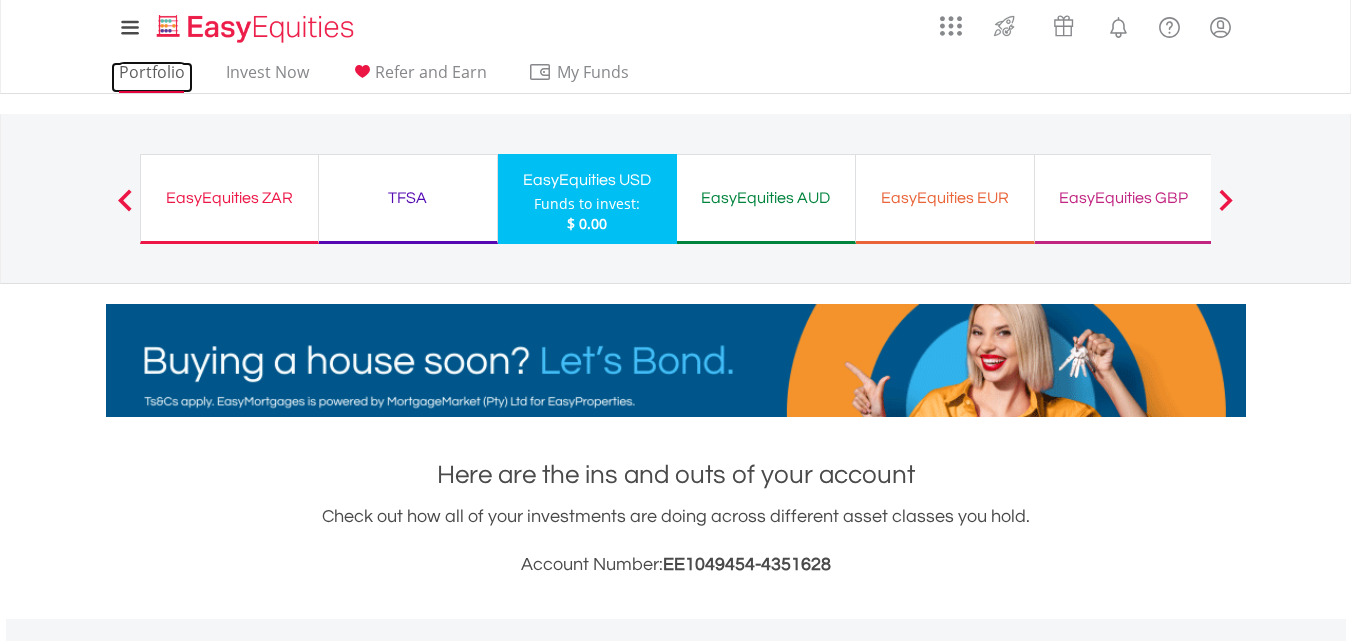 click on "Portfolio" at bounding box center [152, 77] 